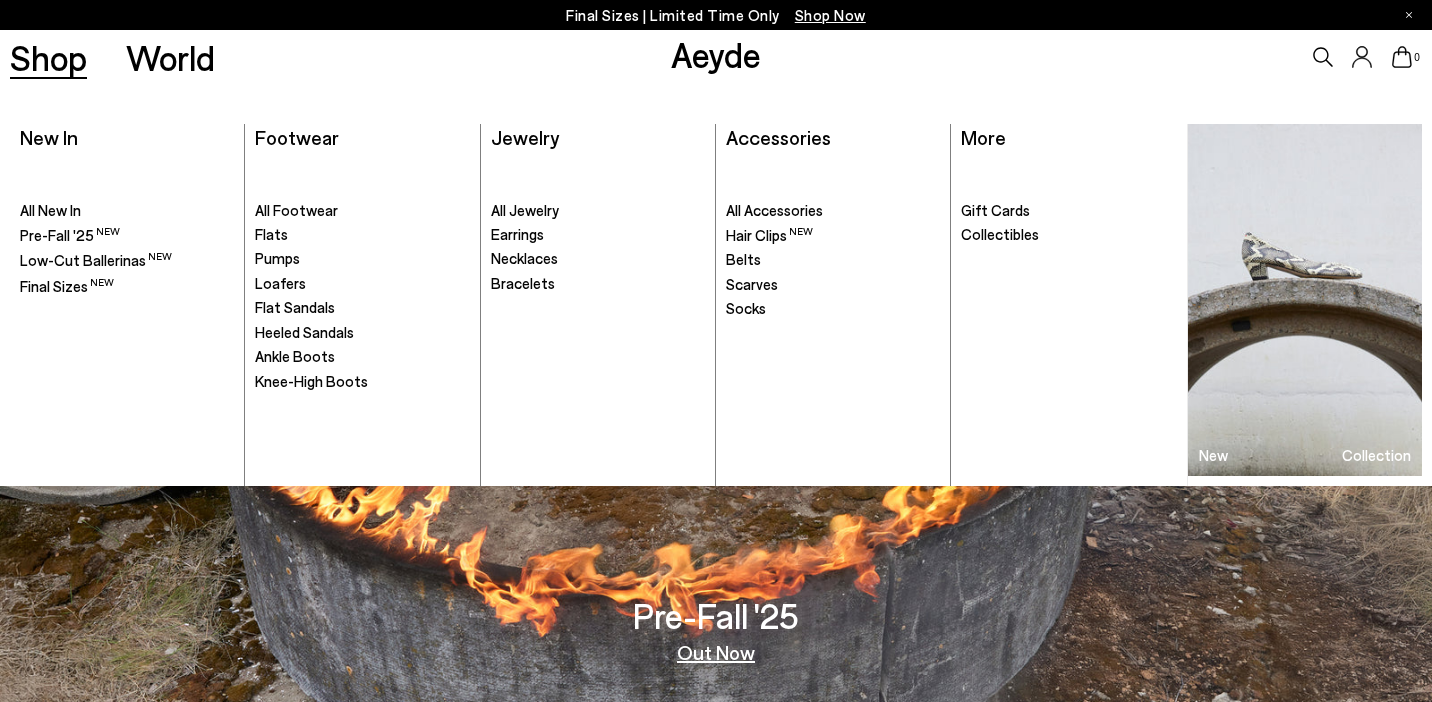 scroll, scrollTop: 0, scrollLeft: 0, axis: both 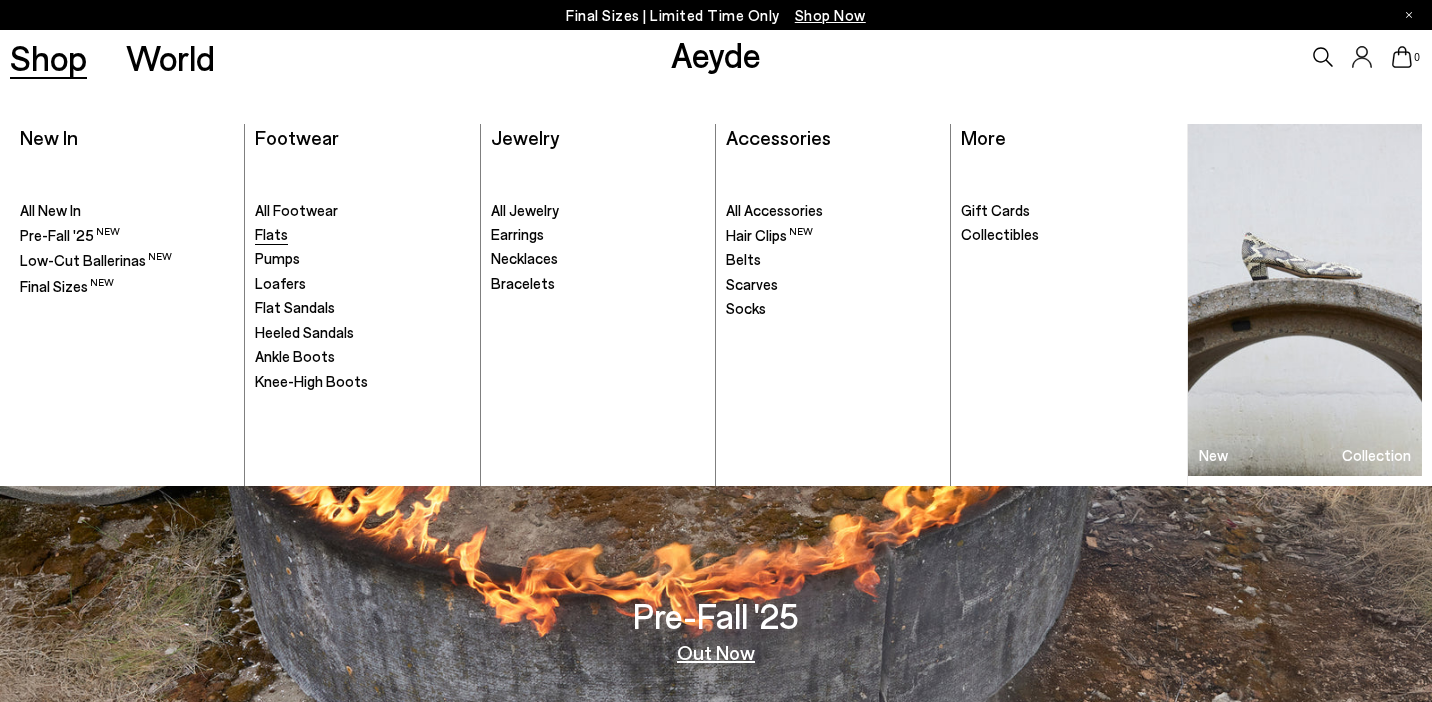 click on "Flats" at bounding box center (271, 234) 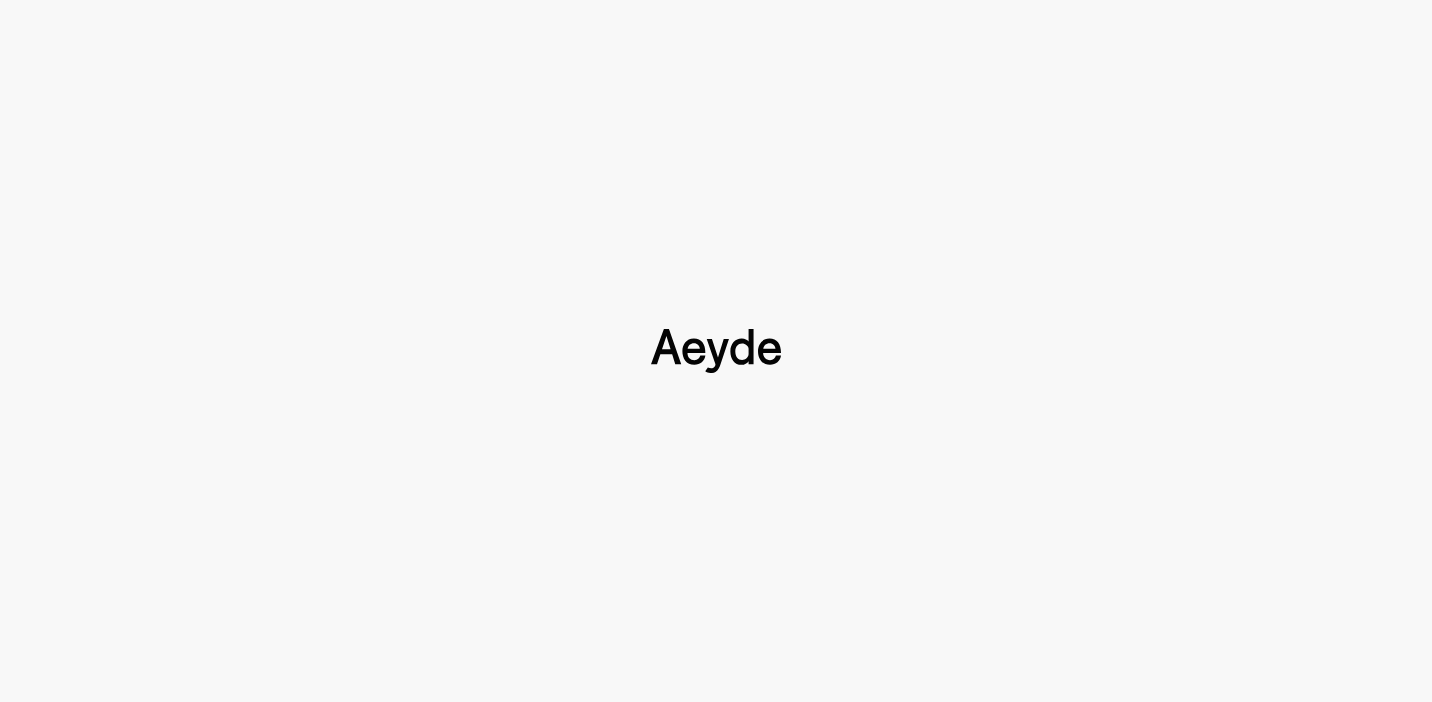 scroll, scrollTop: 0, scrollLeft: 0, axis: both 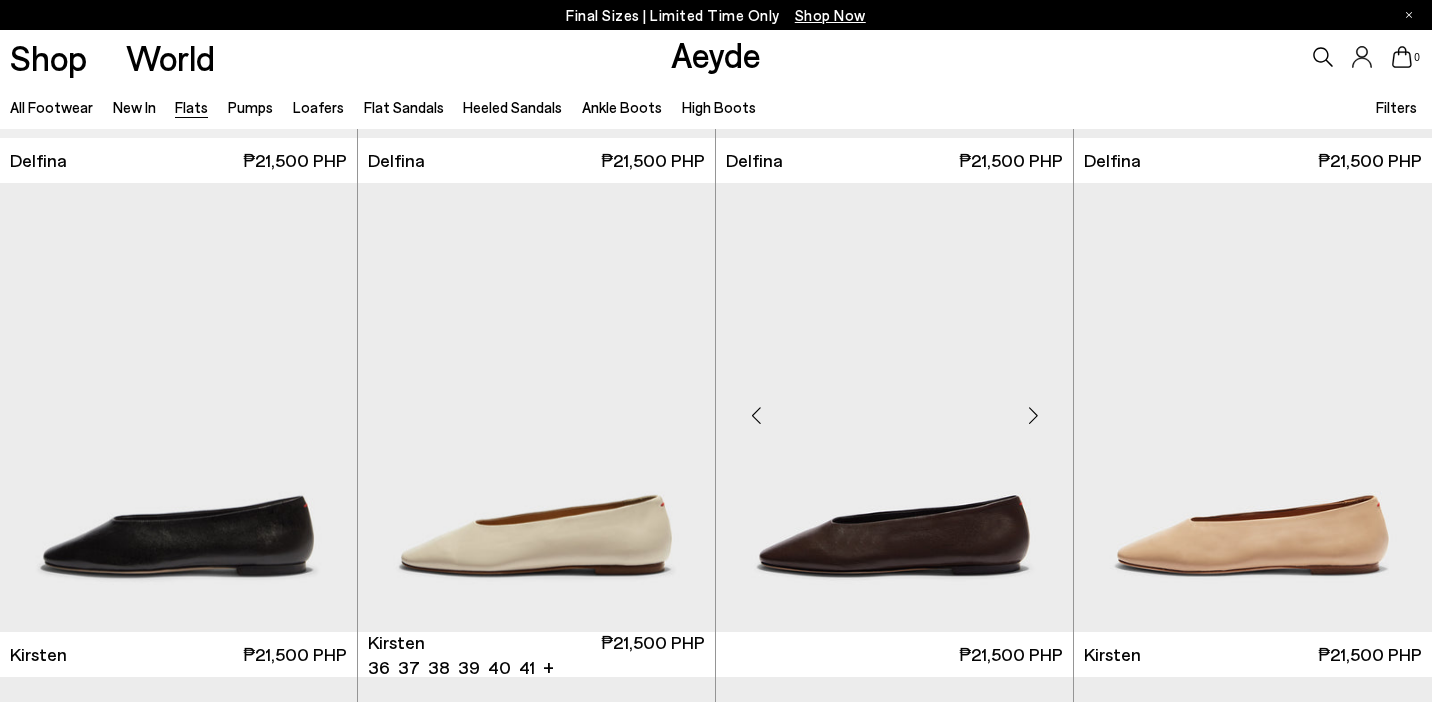 click at bounding box center [894, 407] 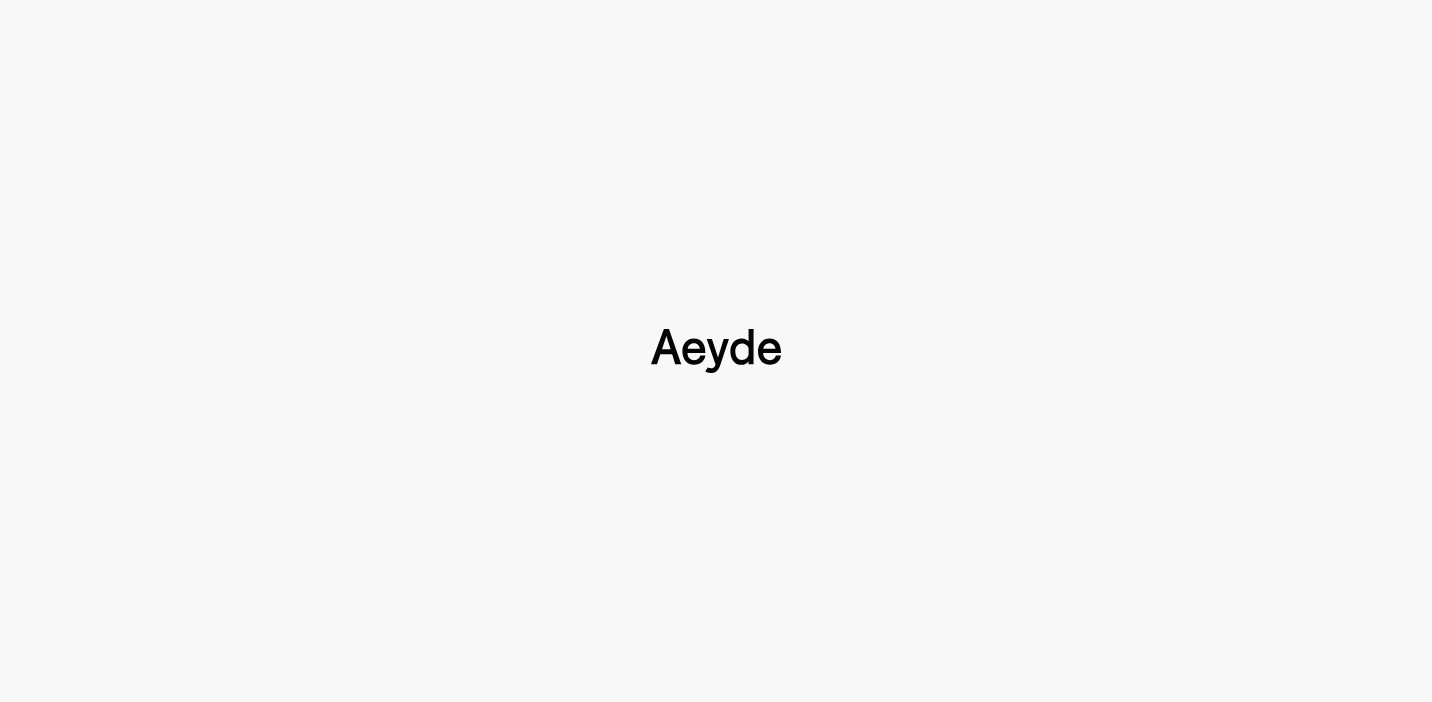 scroll, scrollTop: 0, scrollLeft: 0, axis: both 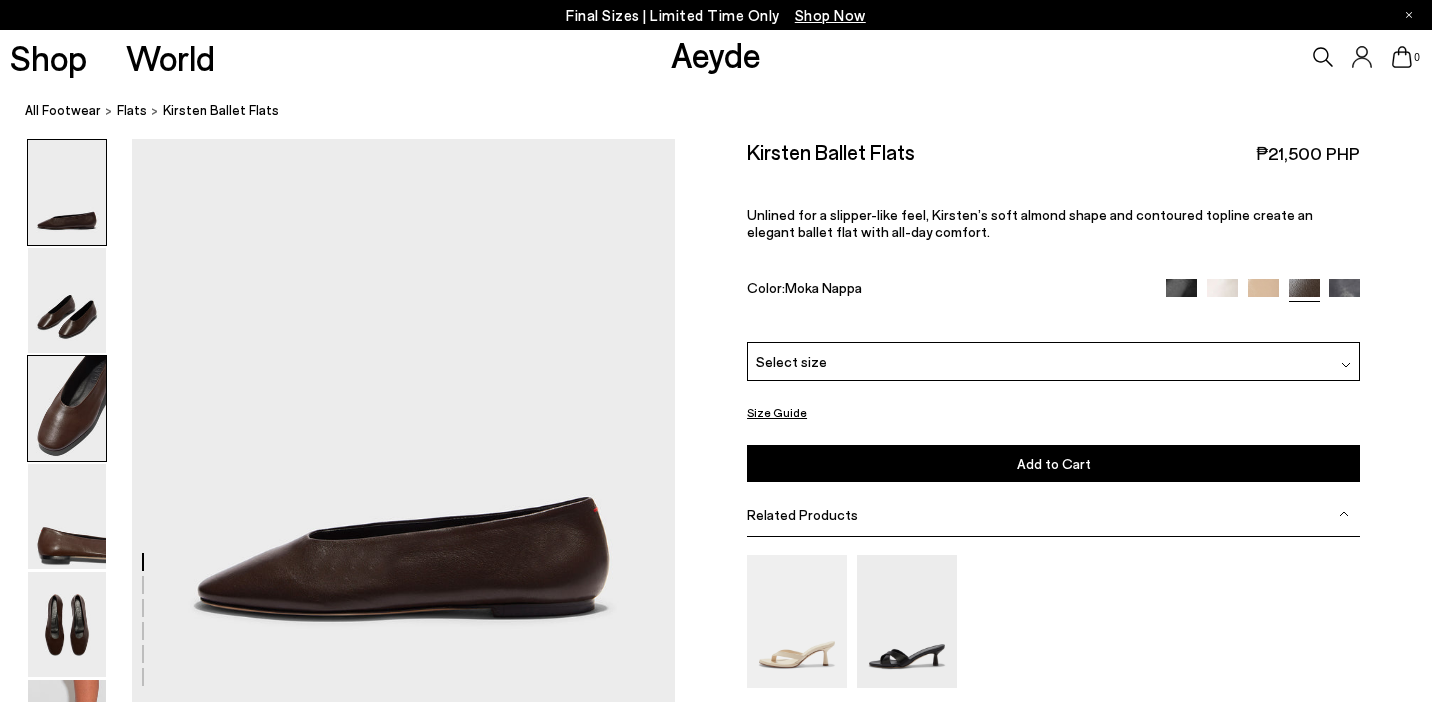 click at bounding box center (67, 408) 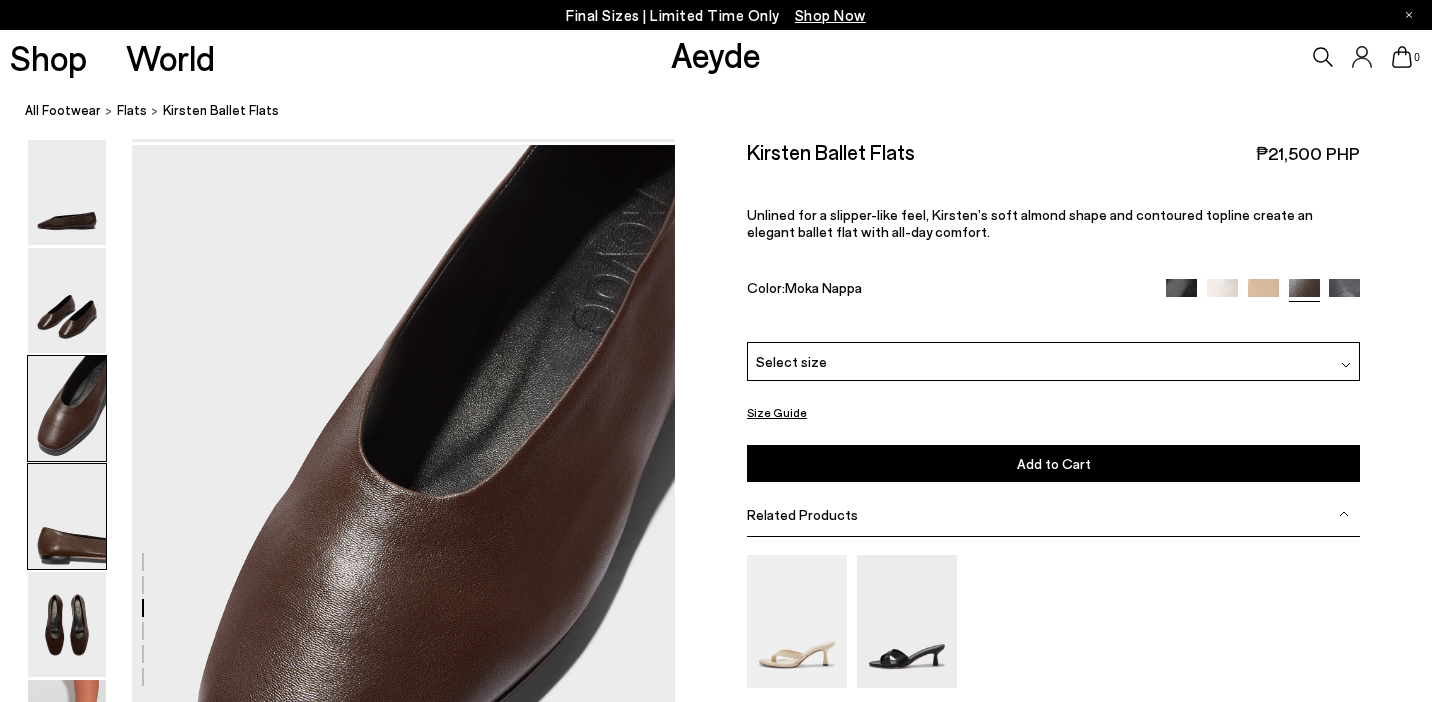 scroll, scrollTop: 1295, scrollLeft: 0, axis: vertical 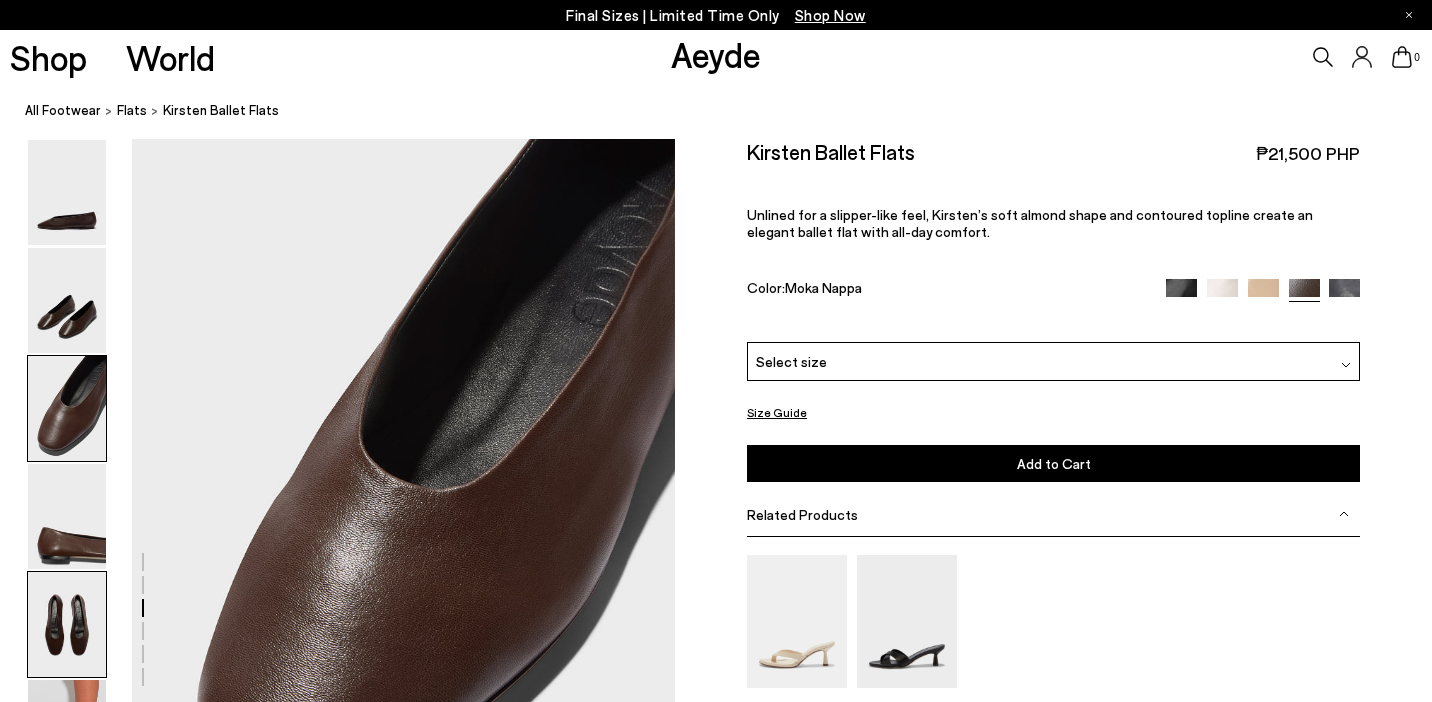 click at bounding box center [67, 624] 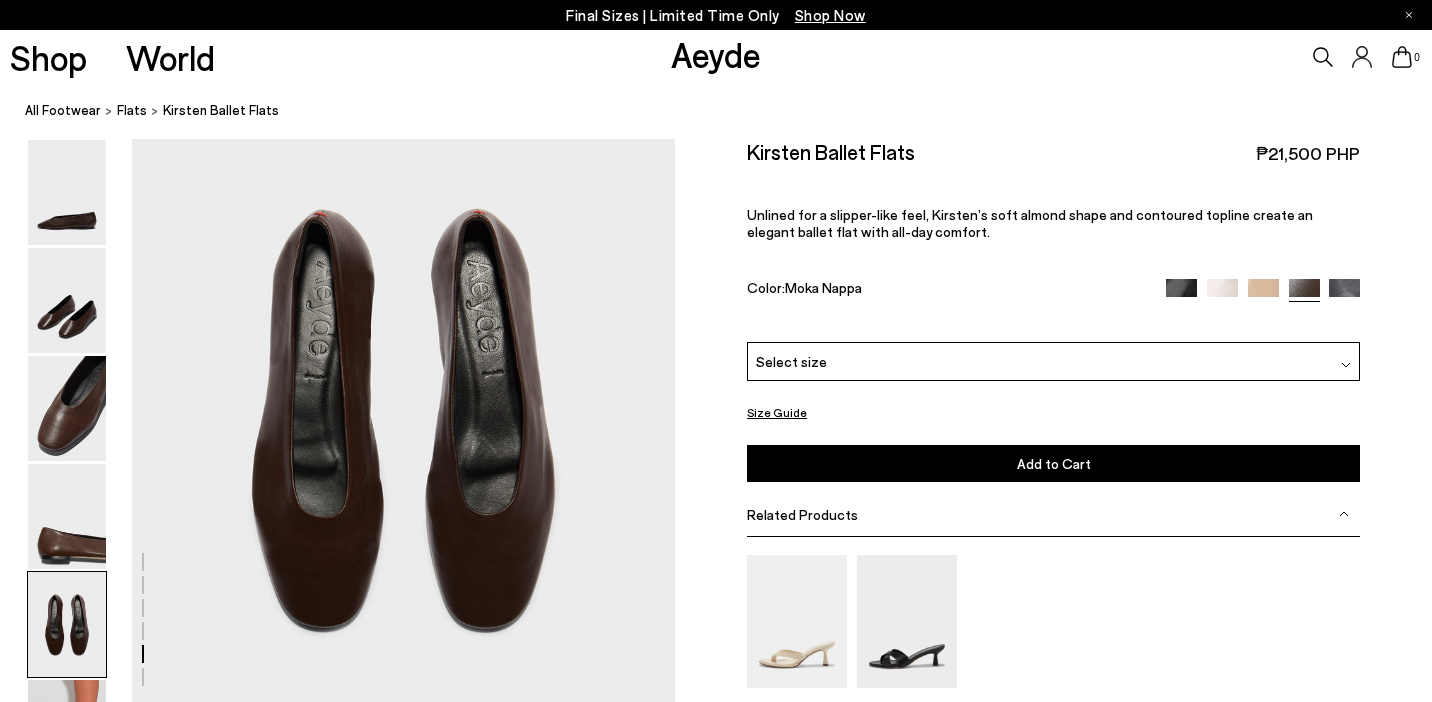 scroll, scrollTop: 2830, scrollLeft: 0, axis: vertical 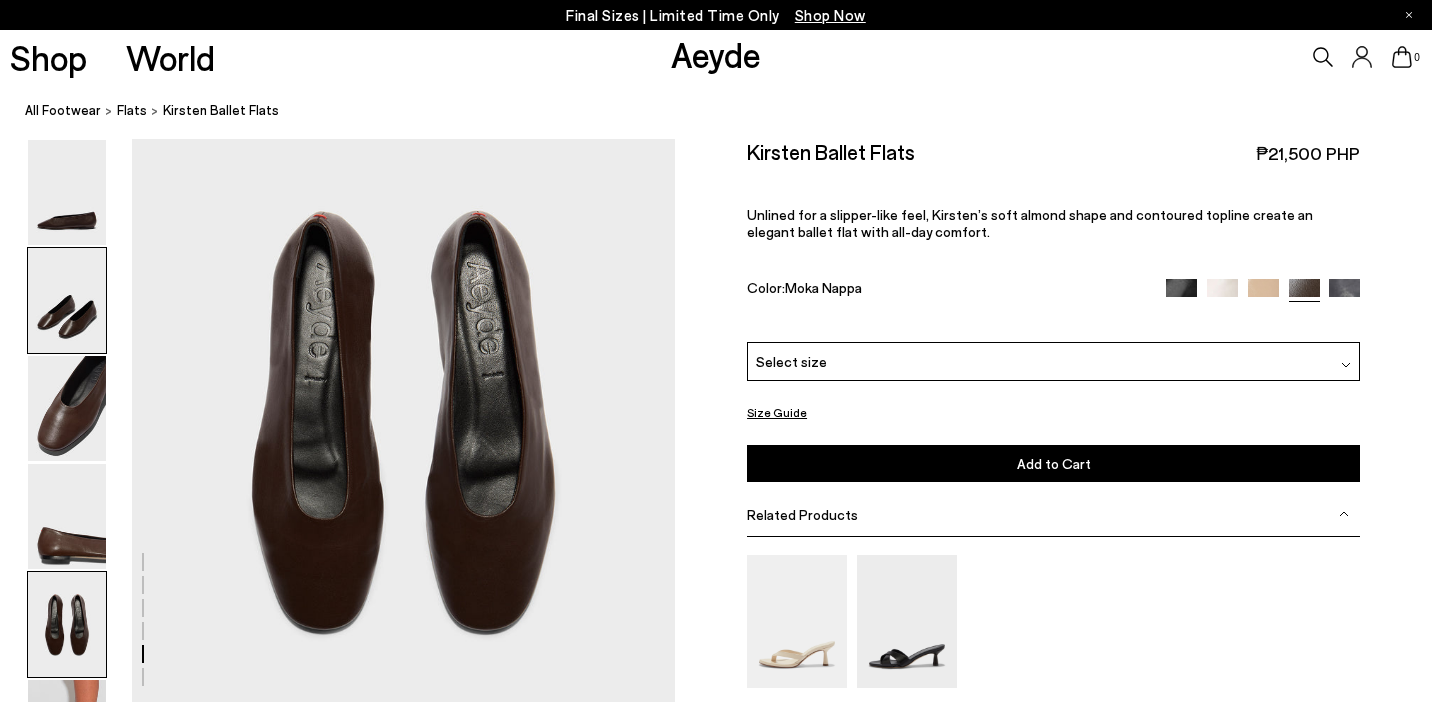 click at bounding box center [67, 300] 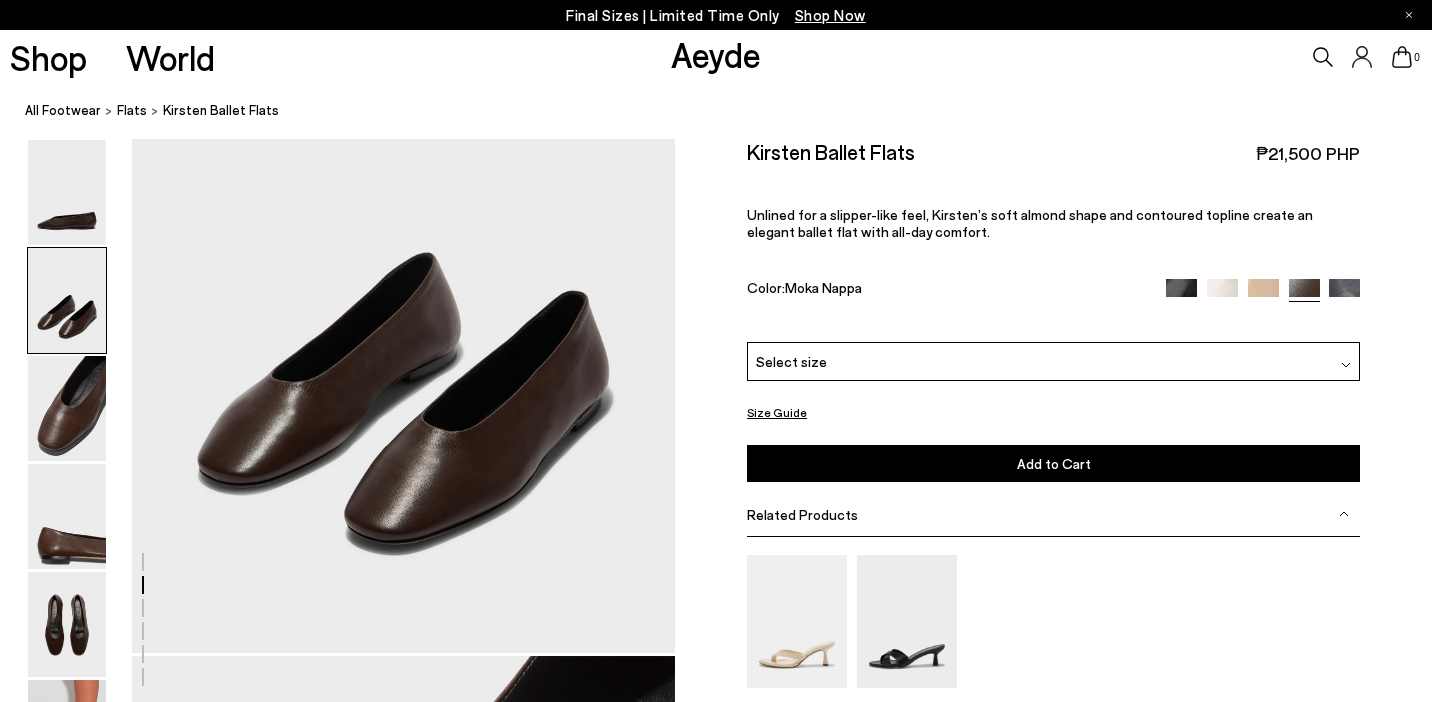 scroll, scrollTop: 780, scrollLeft: 0, axis: vertical 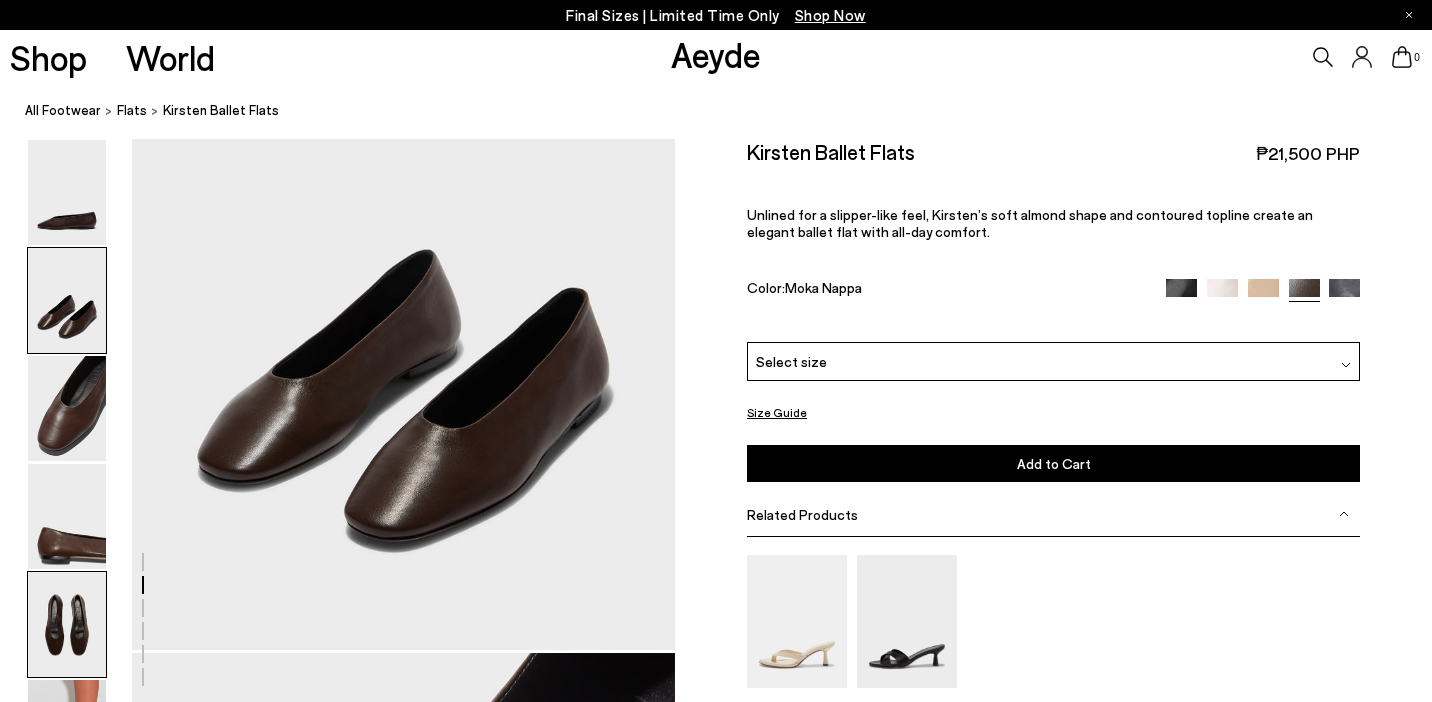 click at bounding box center [67, 624] 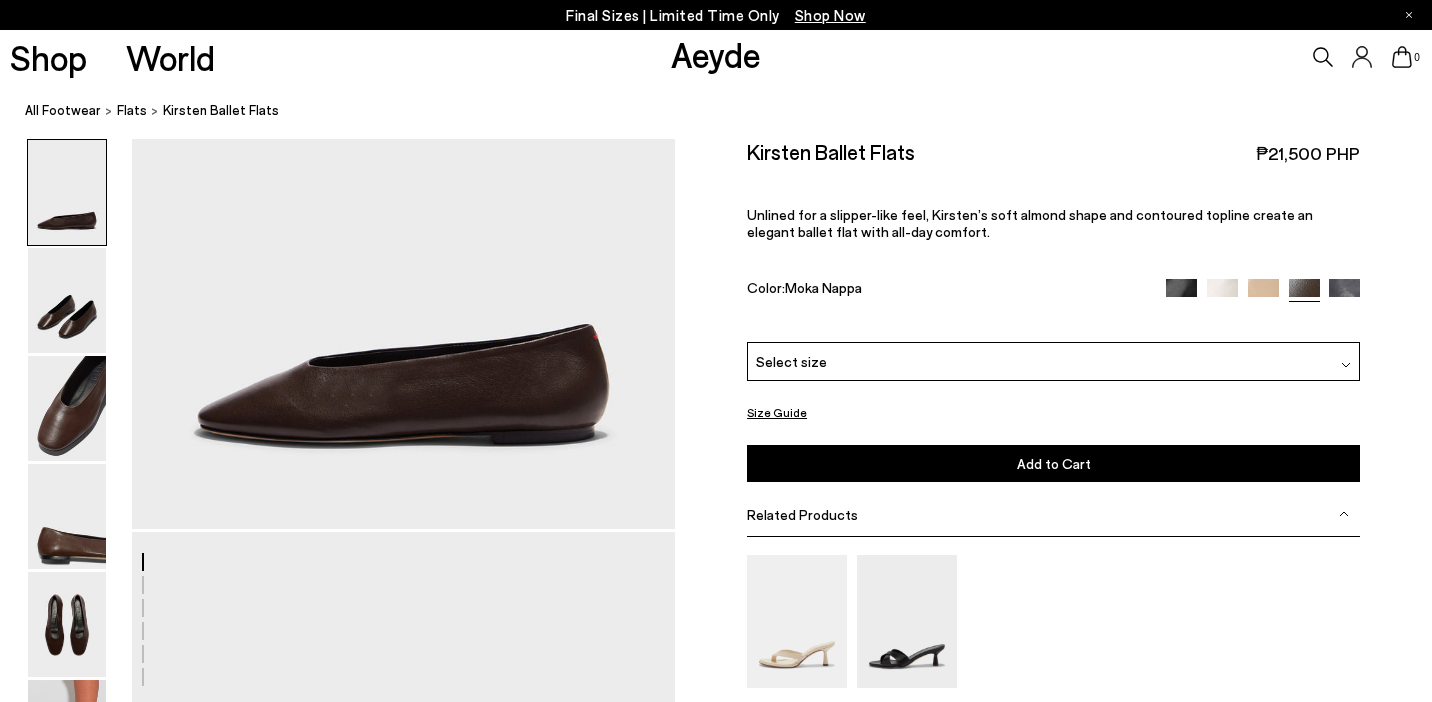 scroll, scrollTop: 0, scrollLeft: 0, axis: both 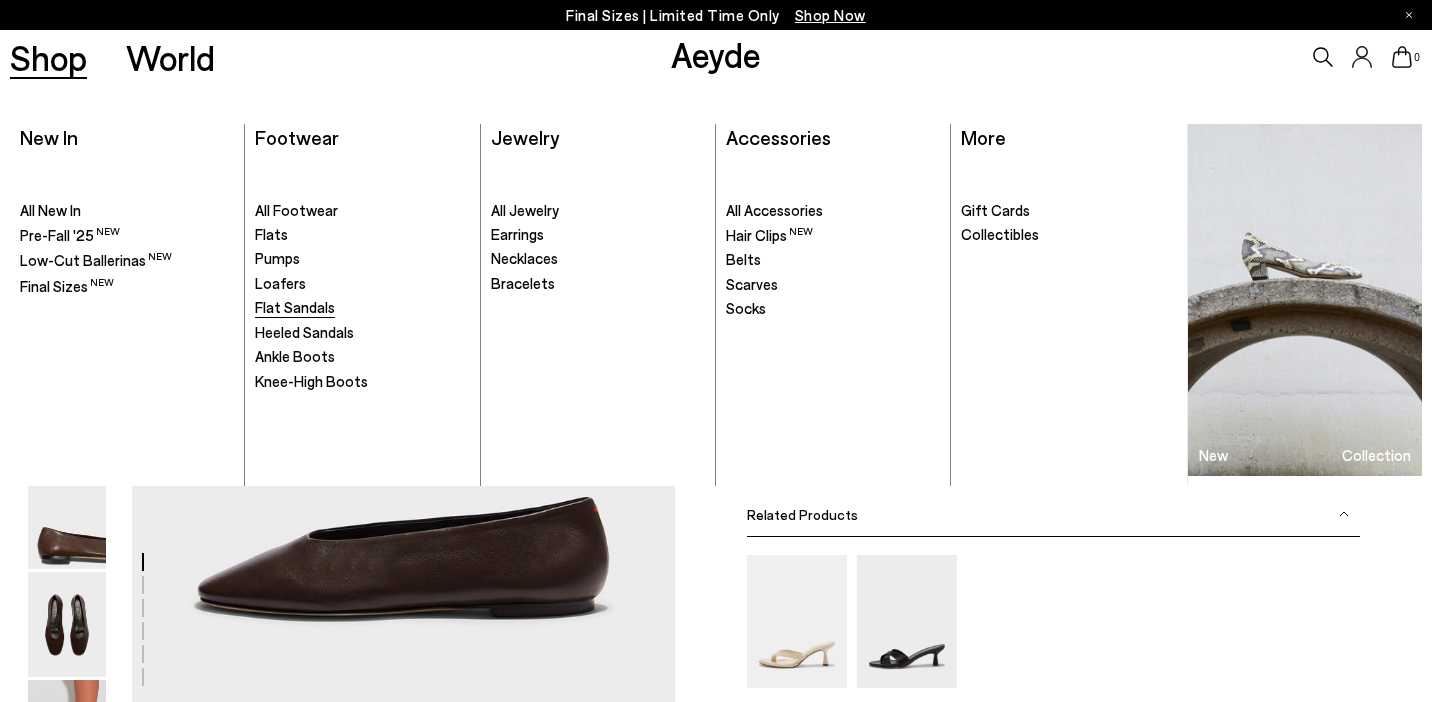 click on "Flat Sandals" at bounding box center (295, 307) 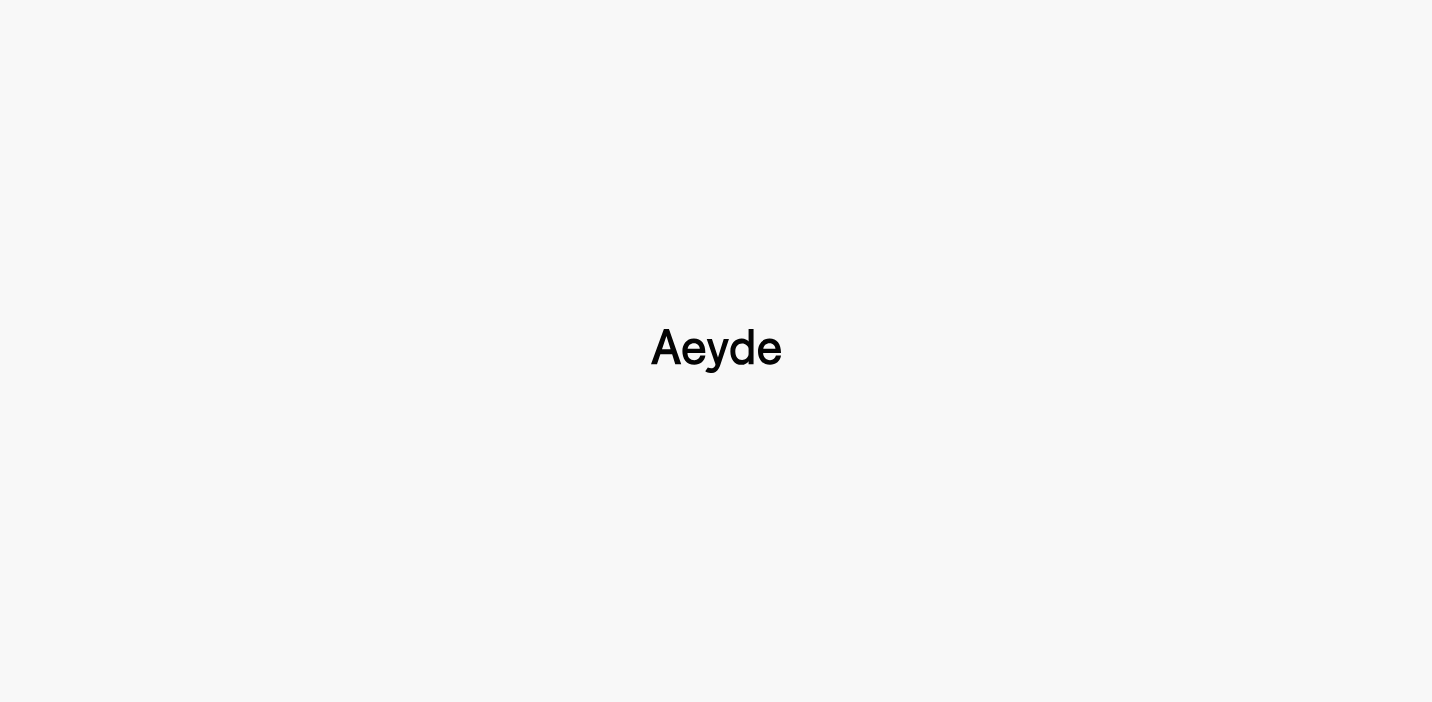 scroll, scrollTop: 0, scrollLeft: 0, axis: both 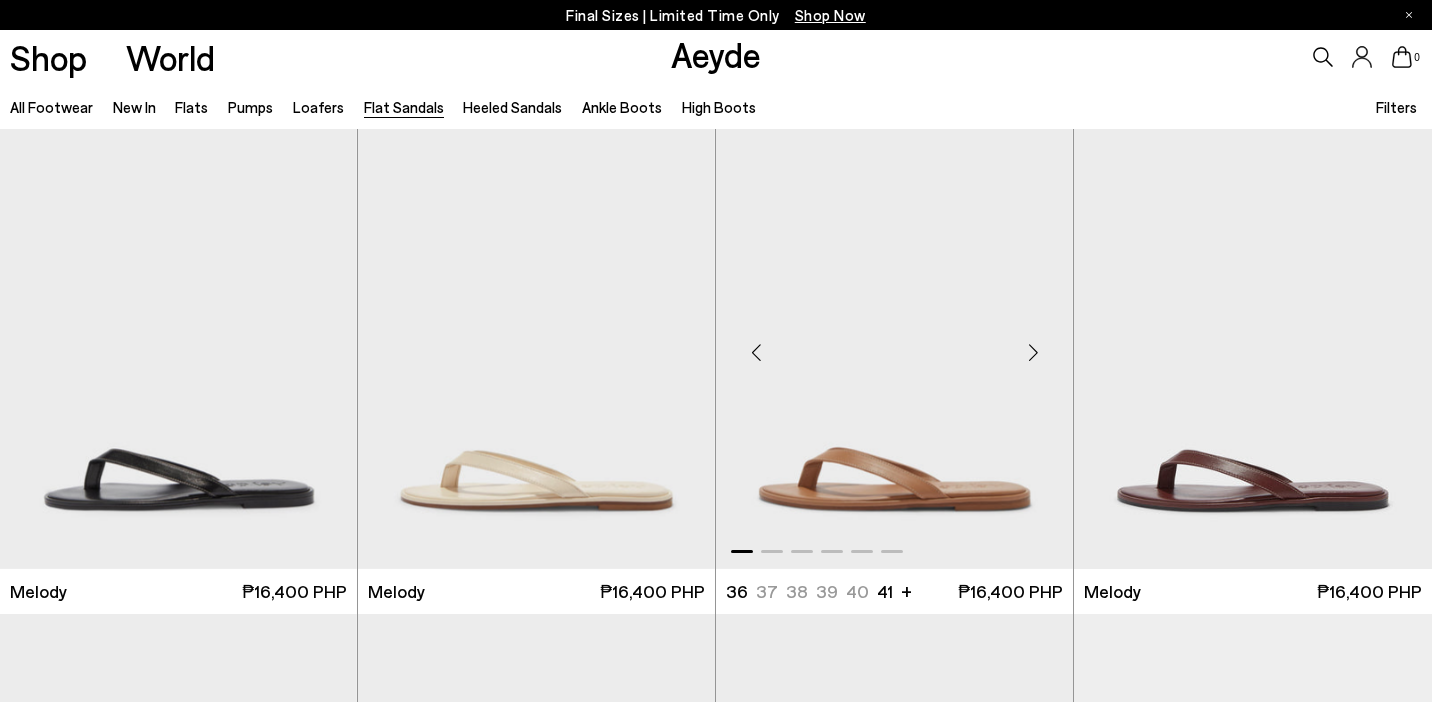 click at bounding box center (894, 344) 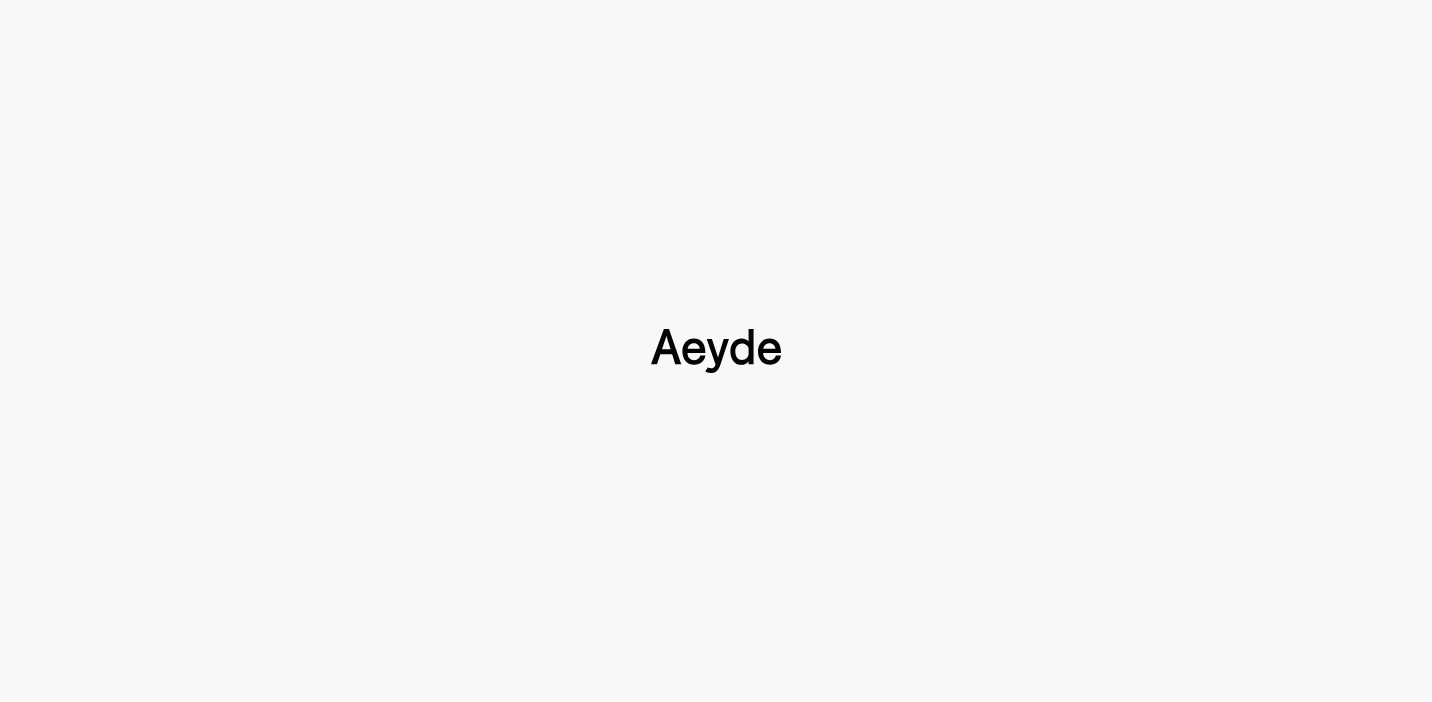 type 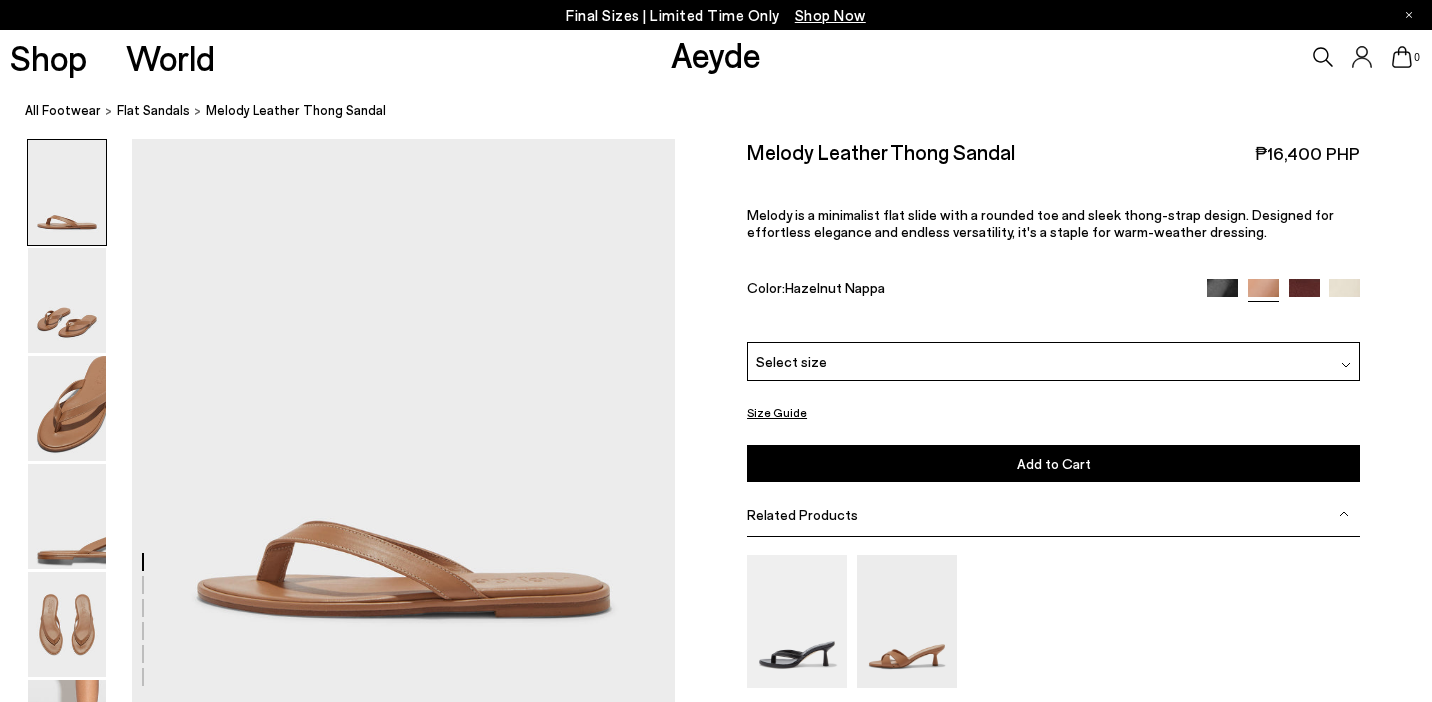 click at bounding box center [1284, 290] 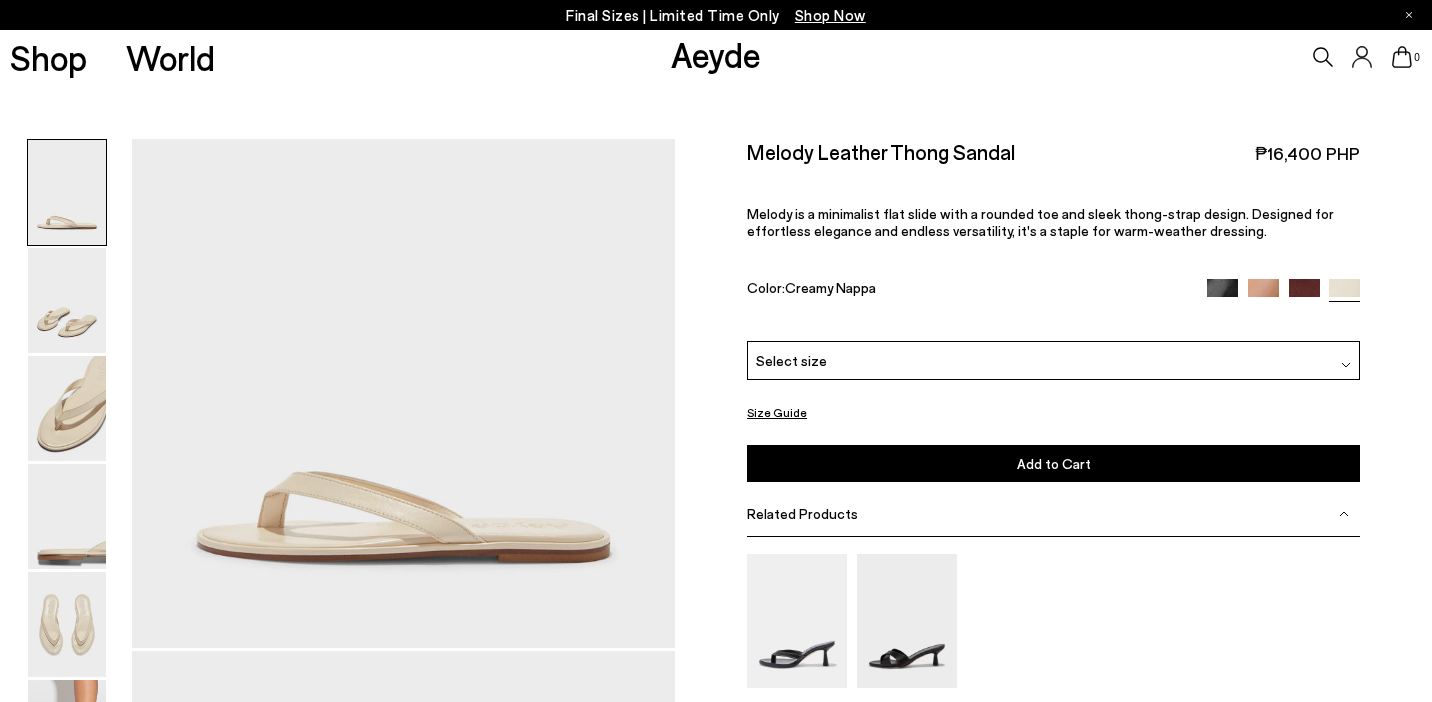 scroll, scrollTop: 0, scrollLeft: 0, axis: both 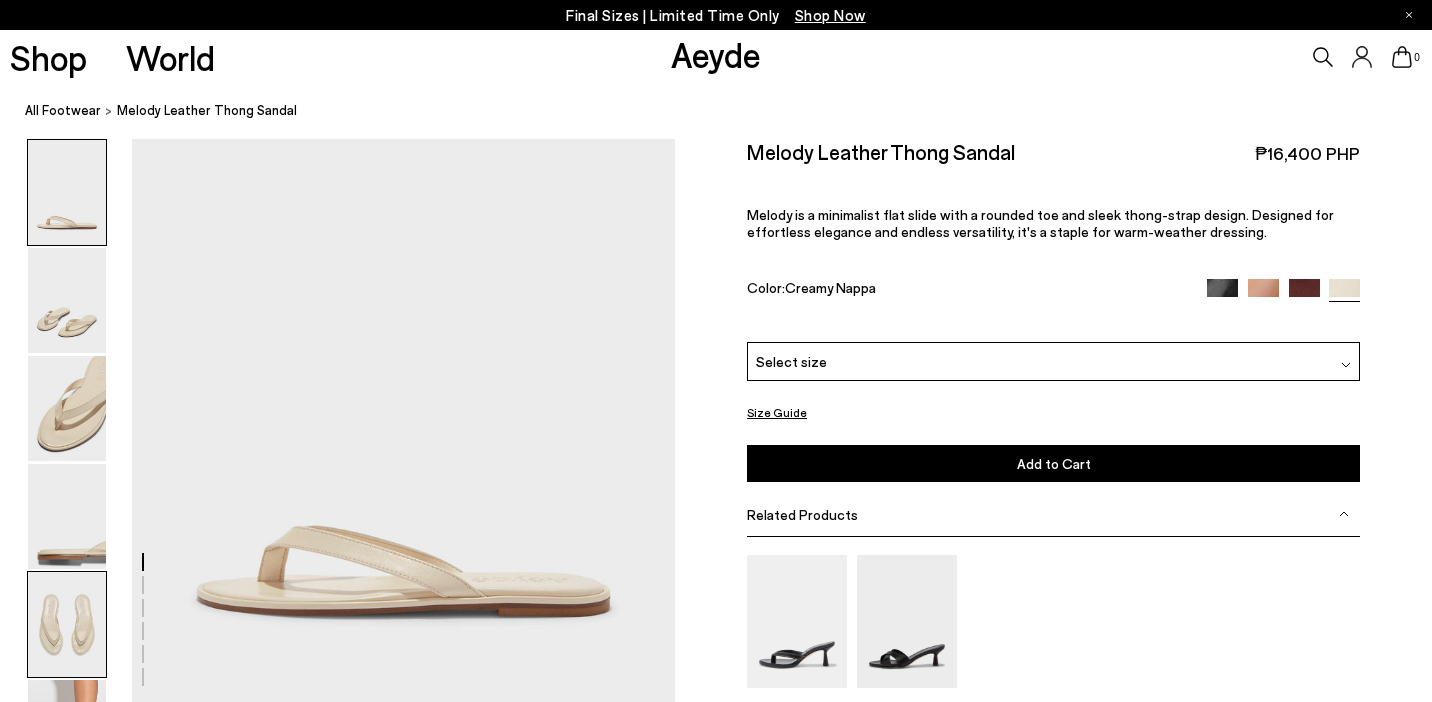 click at bounding box center (67, 624) 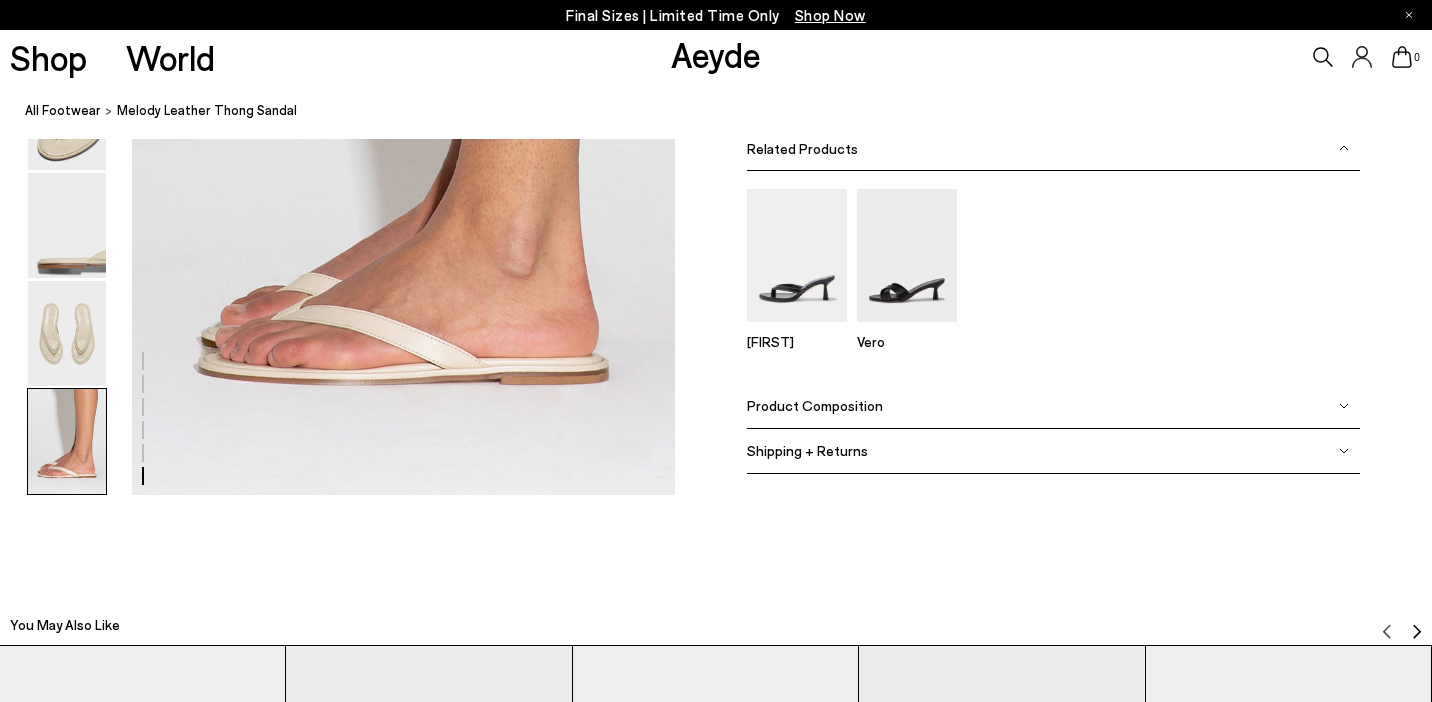 scroll, scrollTop: 3926, scrollLeft: 0, axis: vertical 